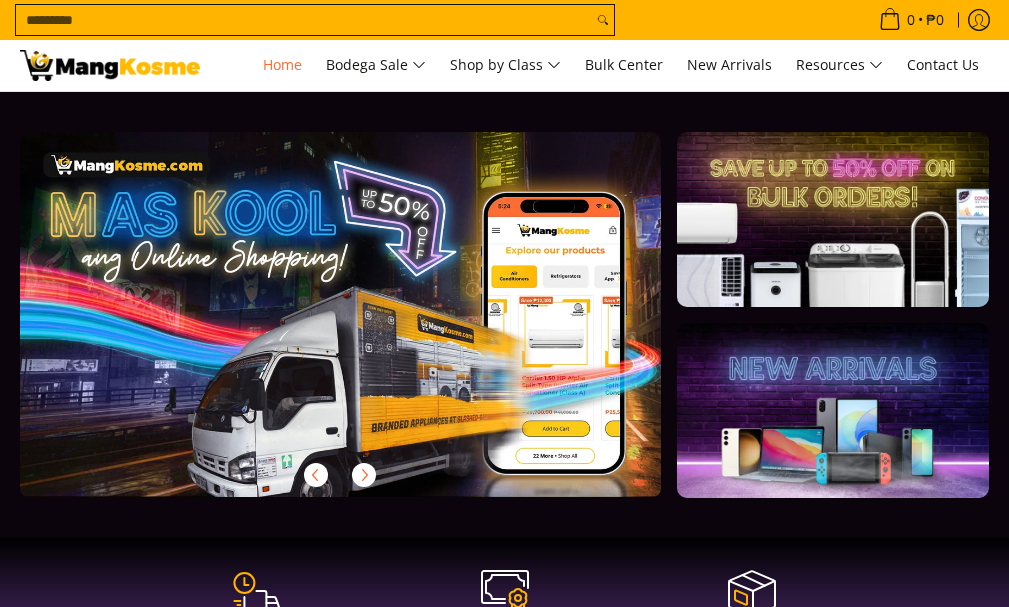 scroll, scrollTop: 0, scrollLeft: 0, axis: both 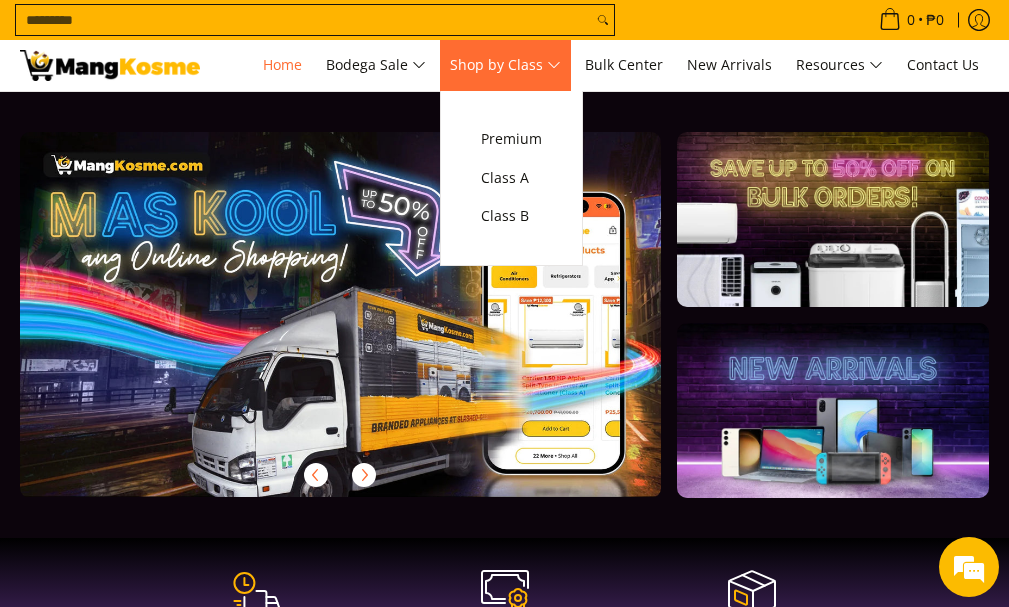 click on "Shop by Class" at bounding box center [505, 65] 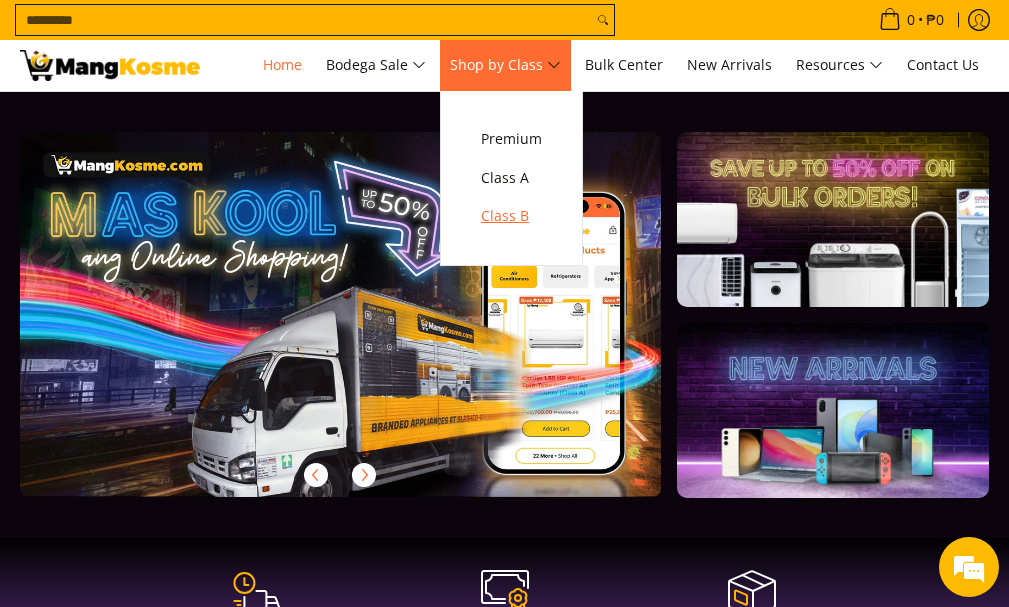 click on "Class B" at bounding box center (511, 216) 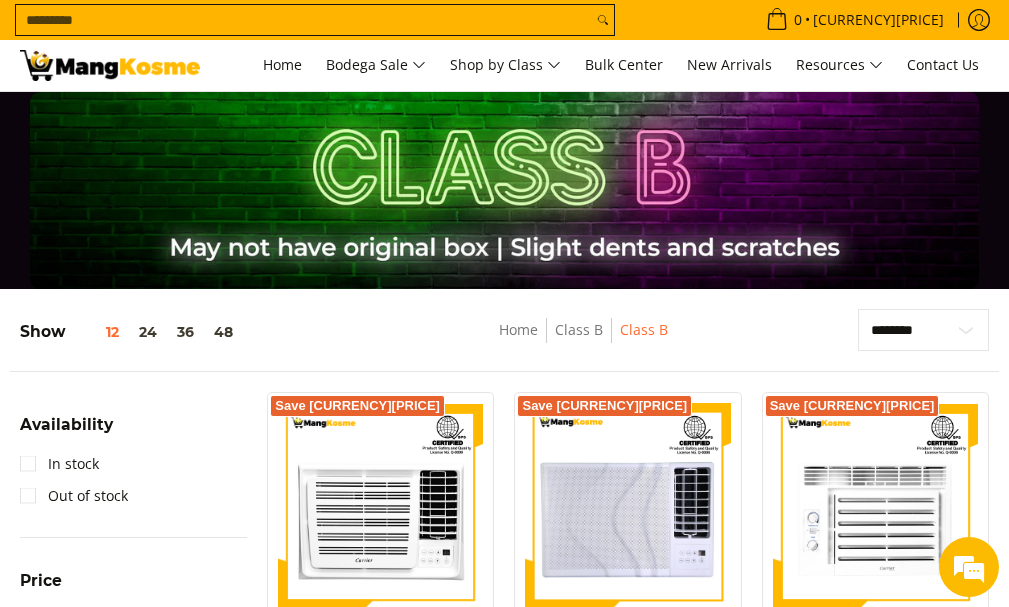 scroll, scrollTop: 0, scrollLeft: 0, axis: both 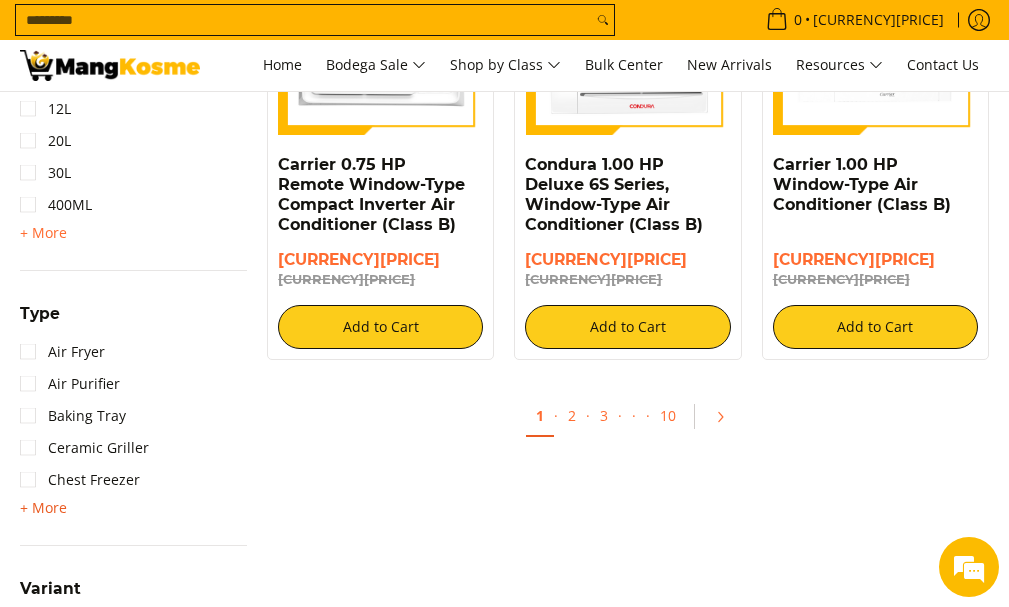 click on "+ More" at bounding box center [43, 508] 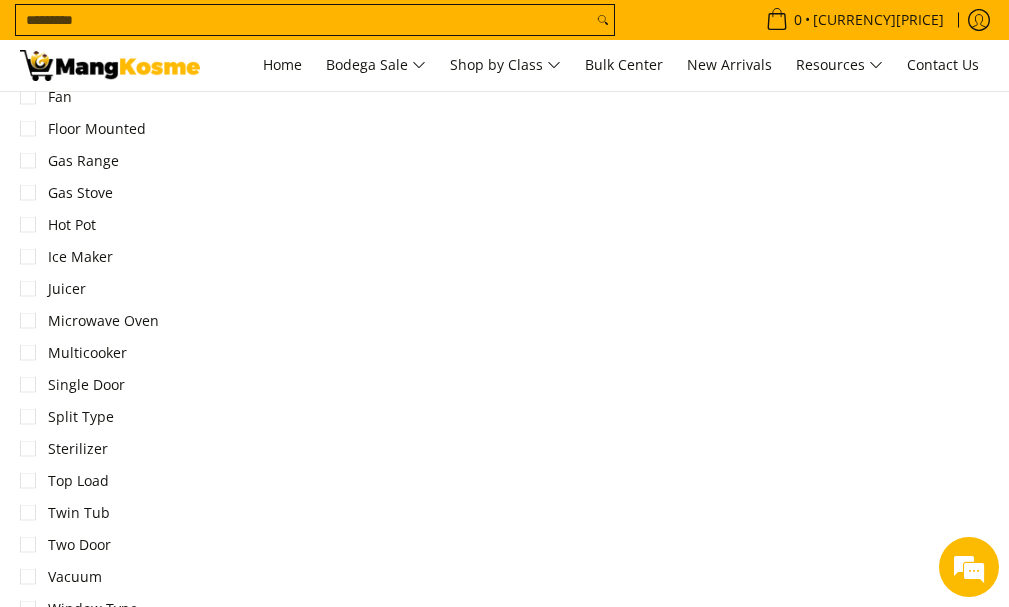 scroll, scrollTop: 2433, scrollLeft: 0, axis: vertical 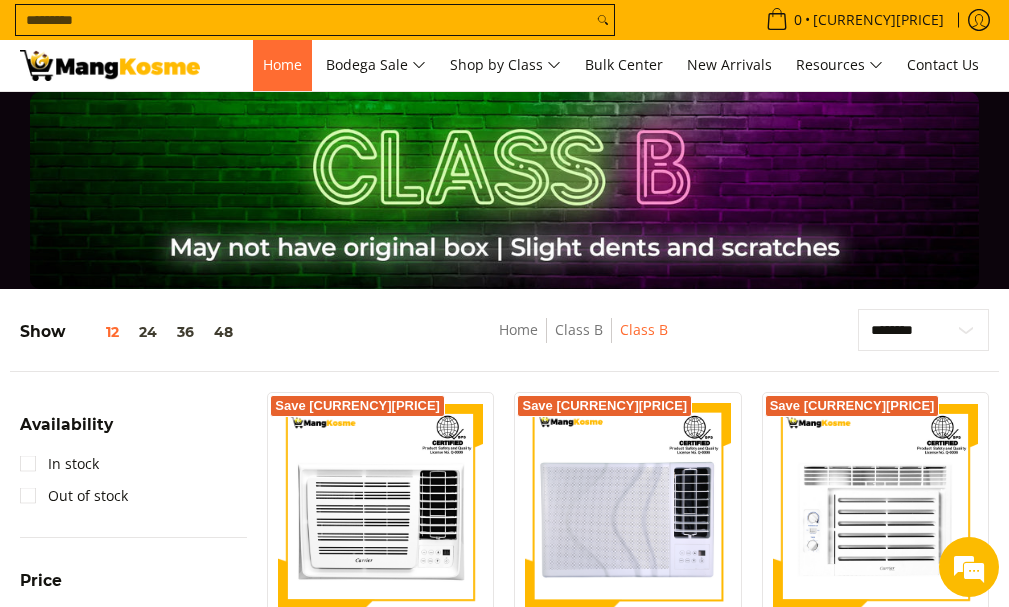 click on "Home" at bounding box center (282, 64) 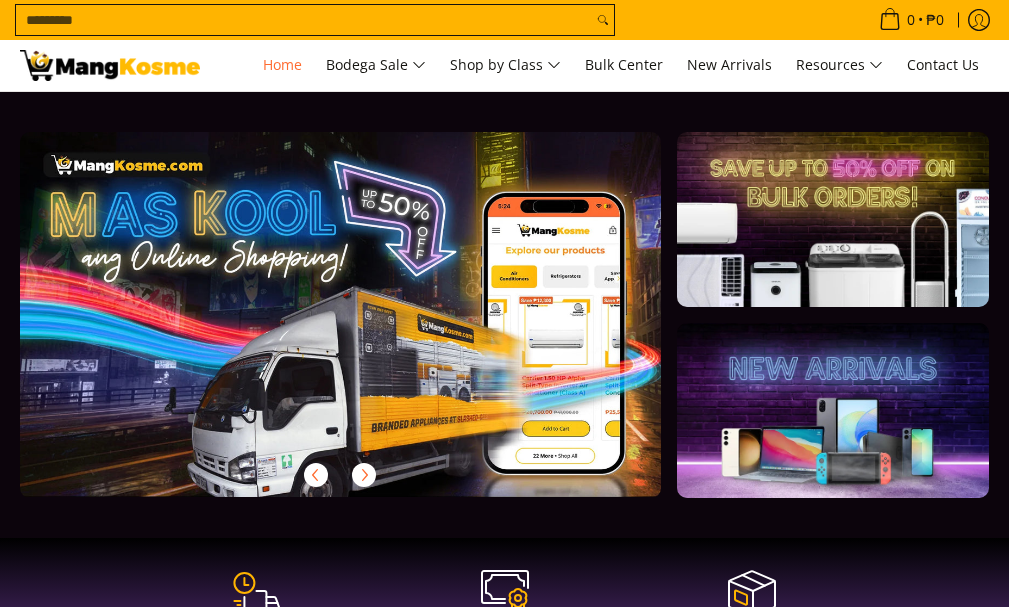 scroll, scrollTop: 0, scrollLeft: 0, axis: both 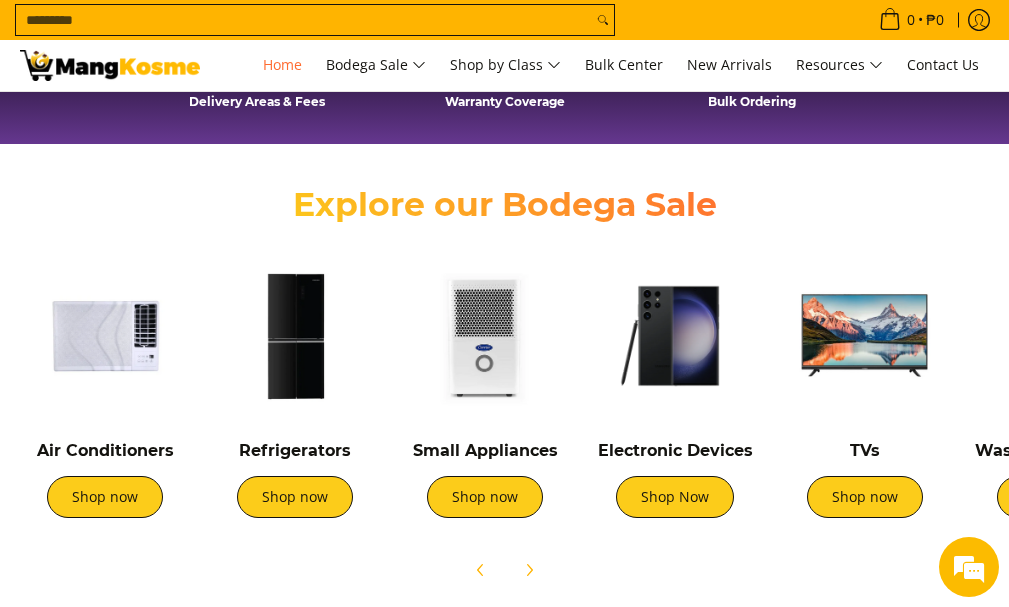 drag, startPoint x: 996, startPoint y: 475, endPoint x: 998, endPoint y: 486, distance: 11.18034 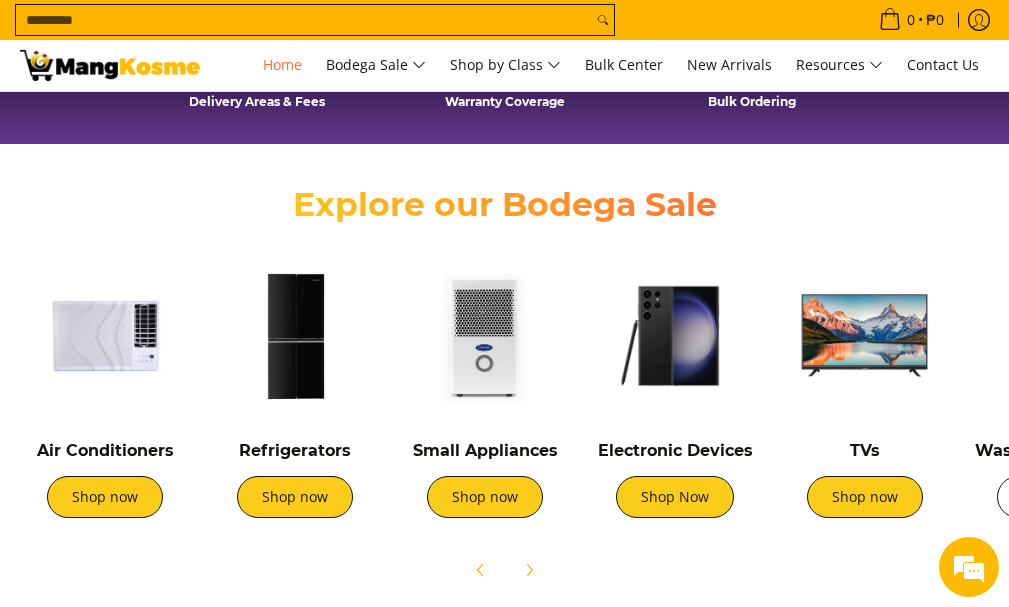 click on "Shop now" at bounding box center (1055, 497) 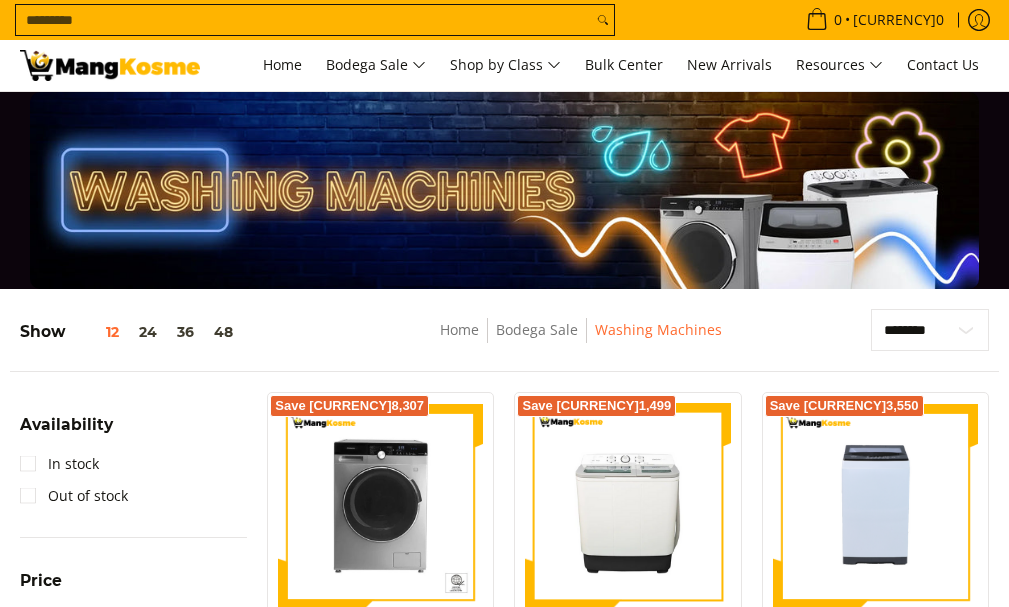scroll, scrollTop: 0, scrollLeft: 0, axis: both 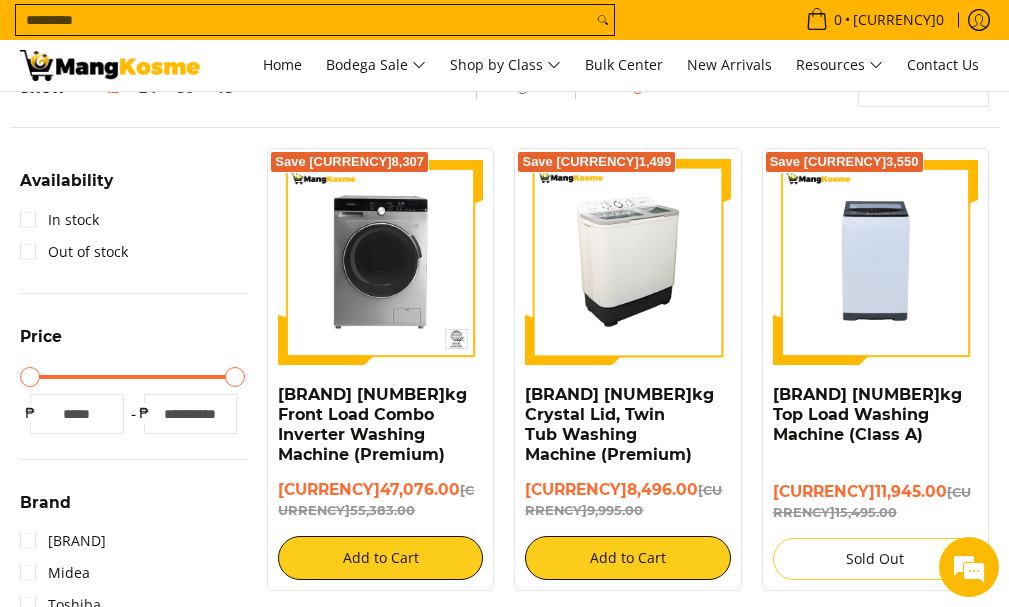 click at bounding box center [627, 262] 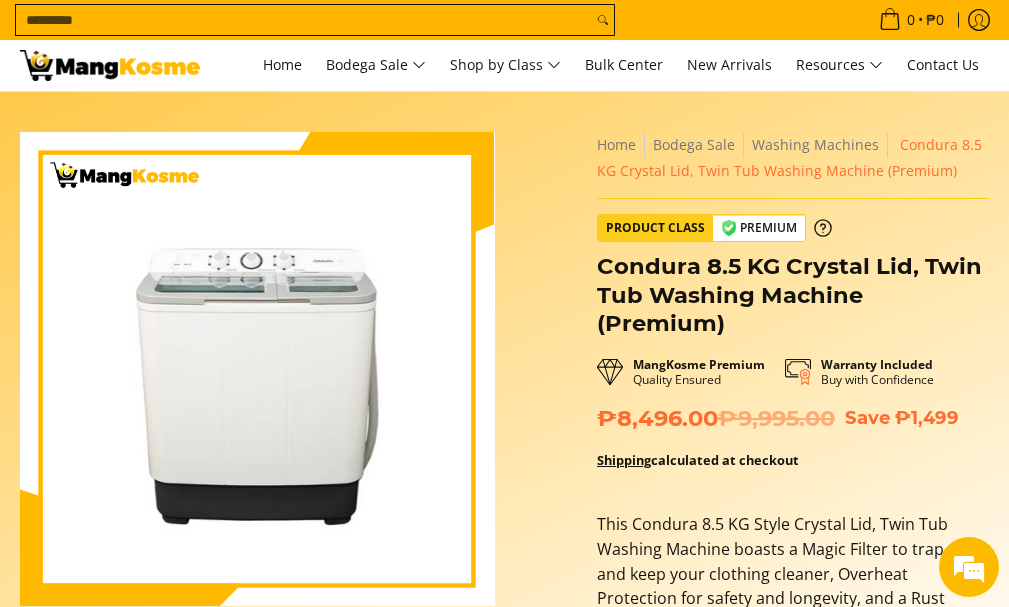 scroll, scrollTop: 0, scrollLeft: 0, axis: both 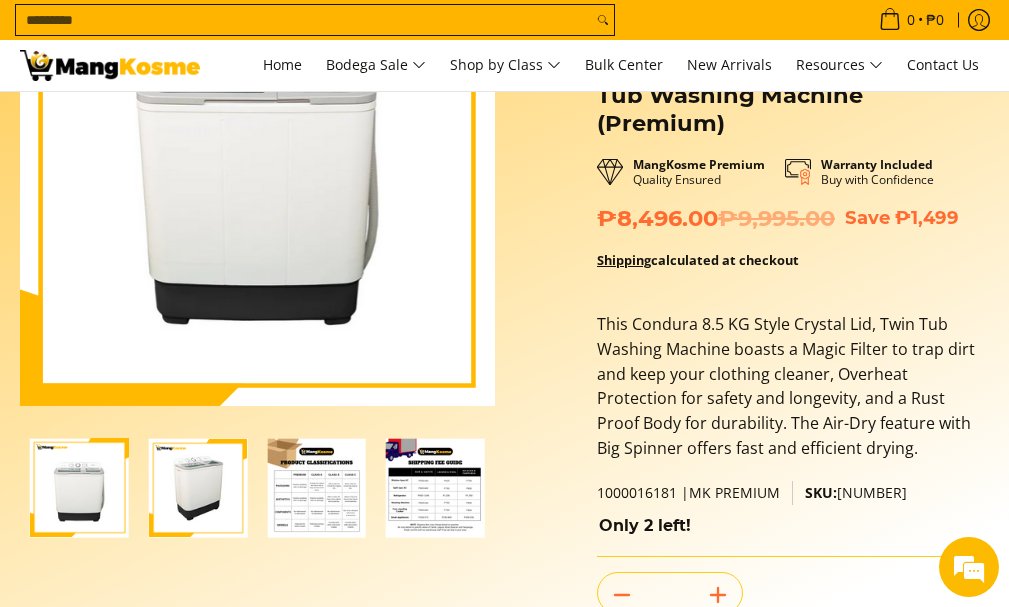 click at bounding box center [198, 488] 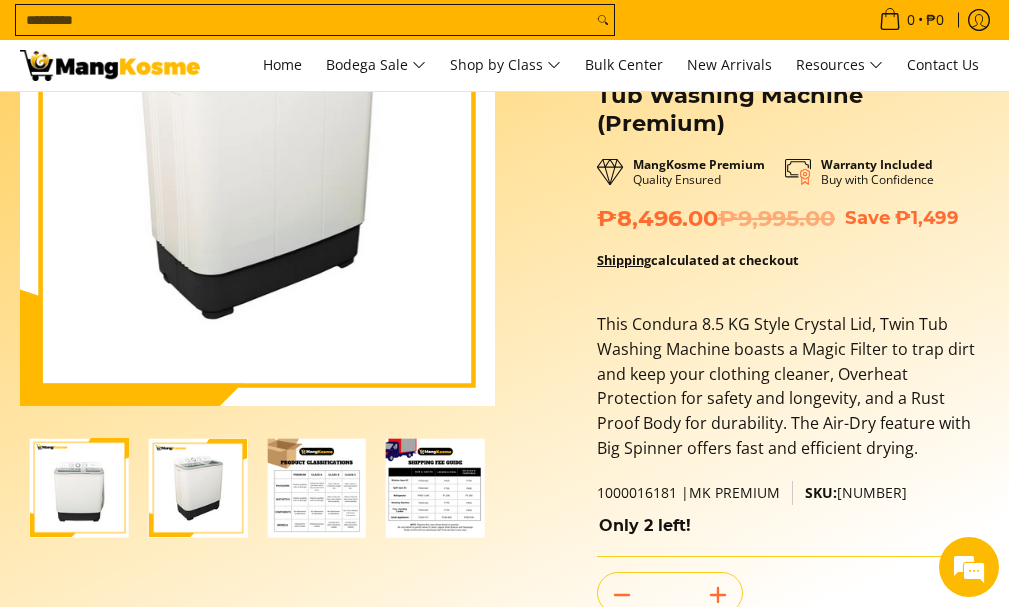 click at bounding box center [316, 488] 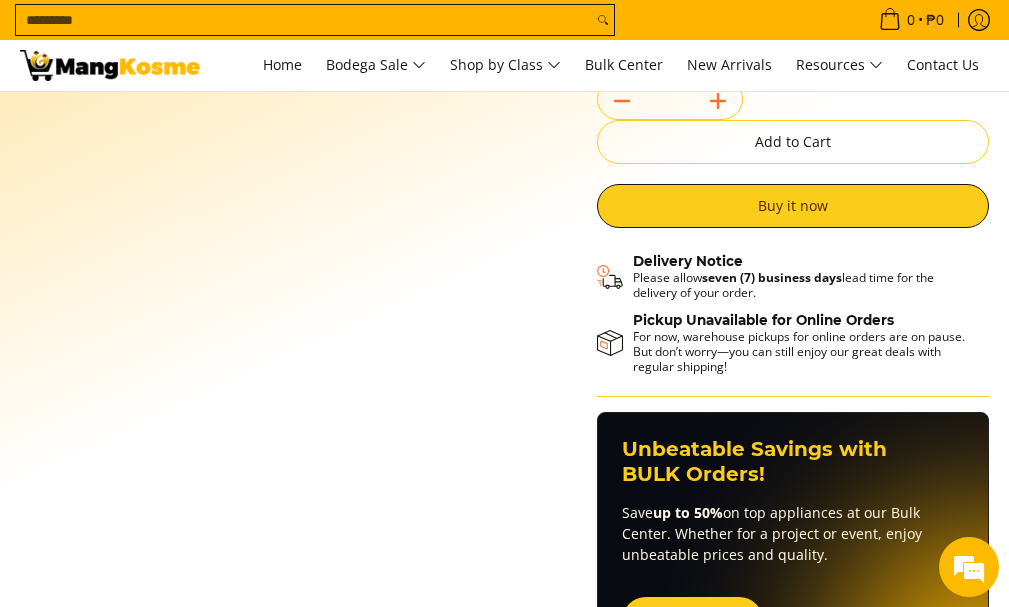 scroll, scrollTop: 319, scrollLeft: 0, axis: vertical 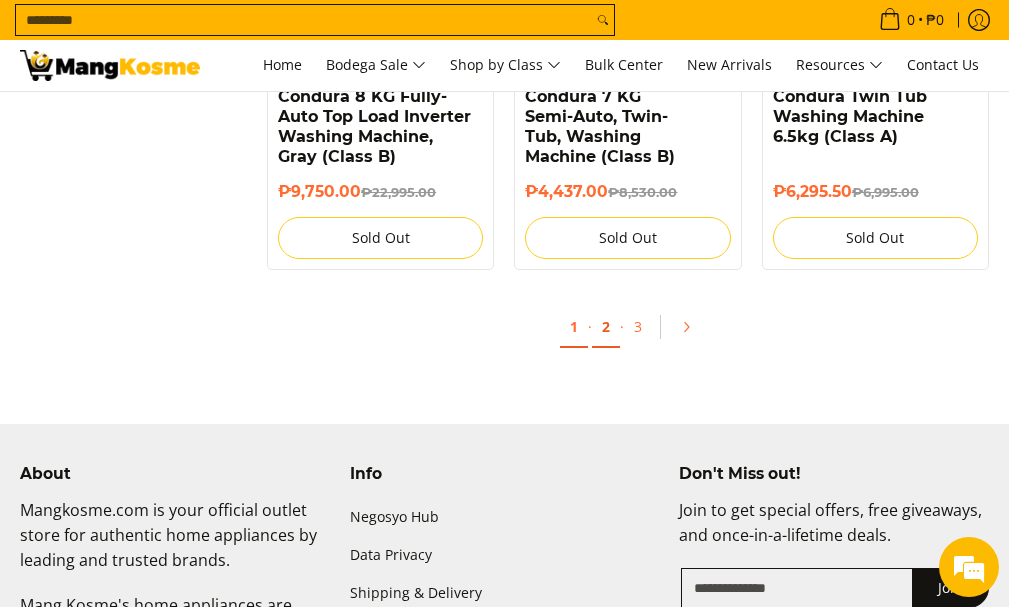 click on "2" at bounding box center [606, 327] 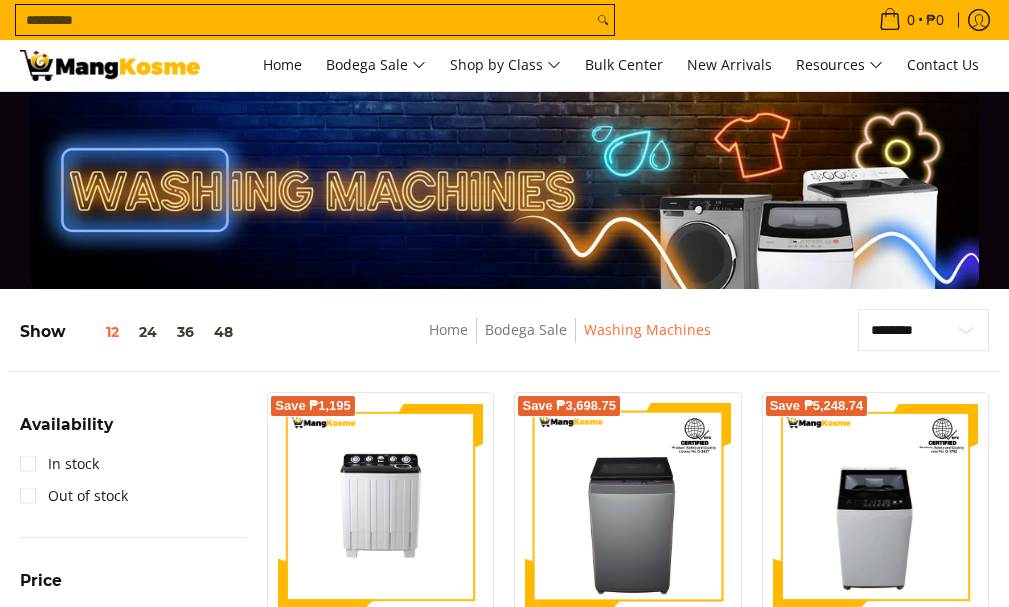 scroll, scrollTop: 0, scrollLeft: 0, axis: both 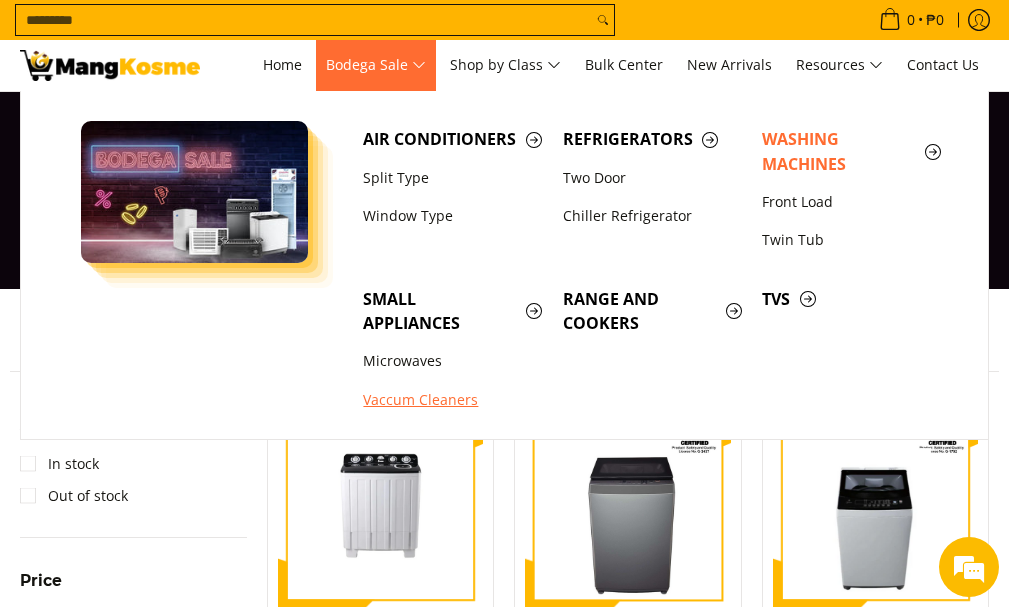click on "Vaccum Cleaners" at bounding box center (453, 400) 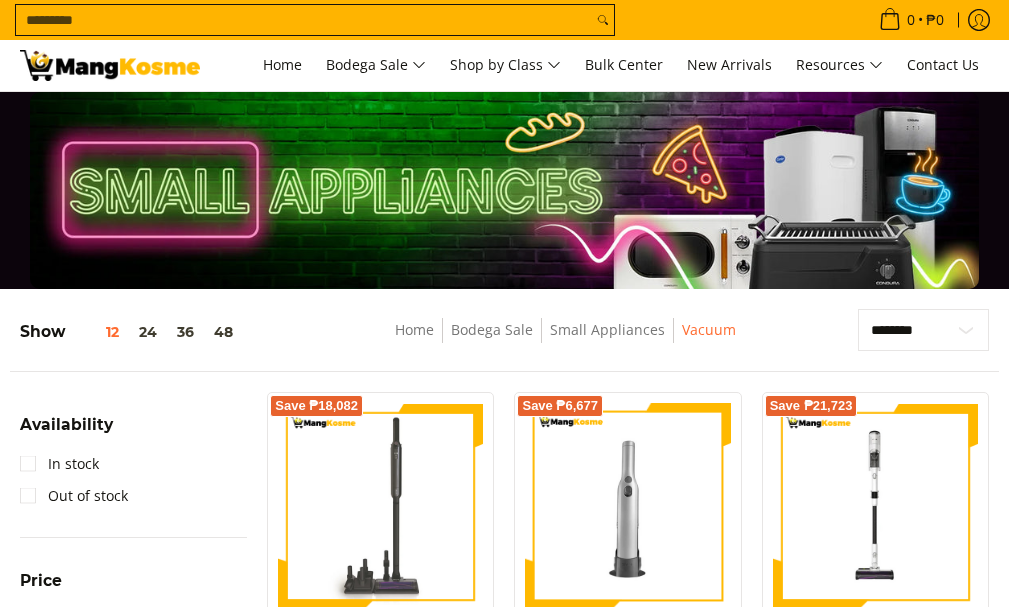 scroll, scrollTop: 0, scrollLeft: 0, axis: both 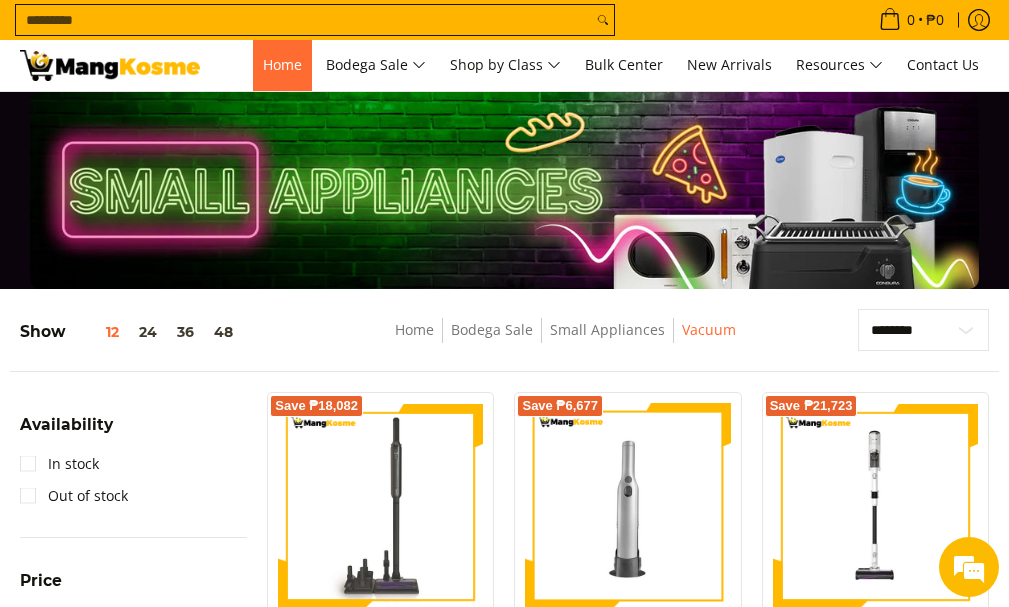 click on "Home" at bounding box center [282, 64] 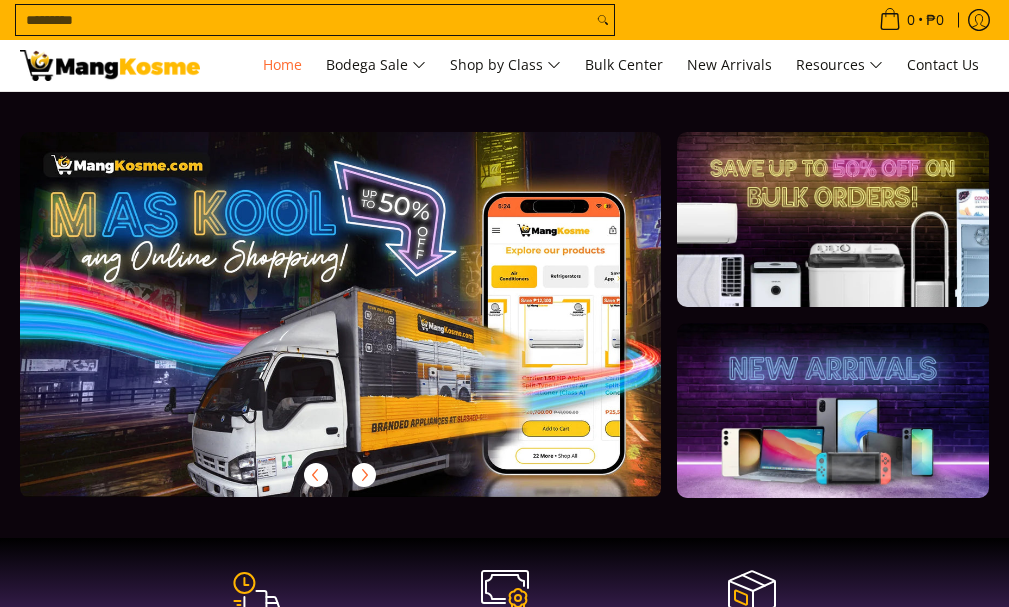 scroll, scrollTop: 0, scrollLeft: 0, axis: both 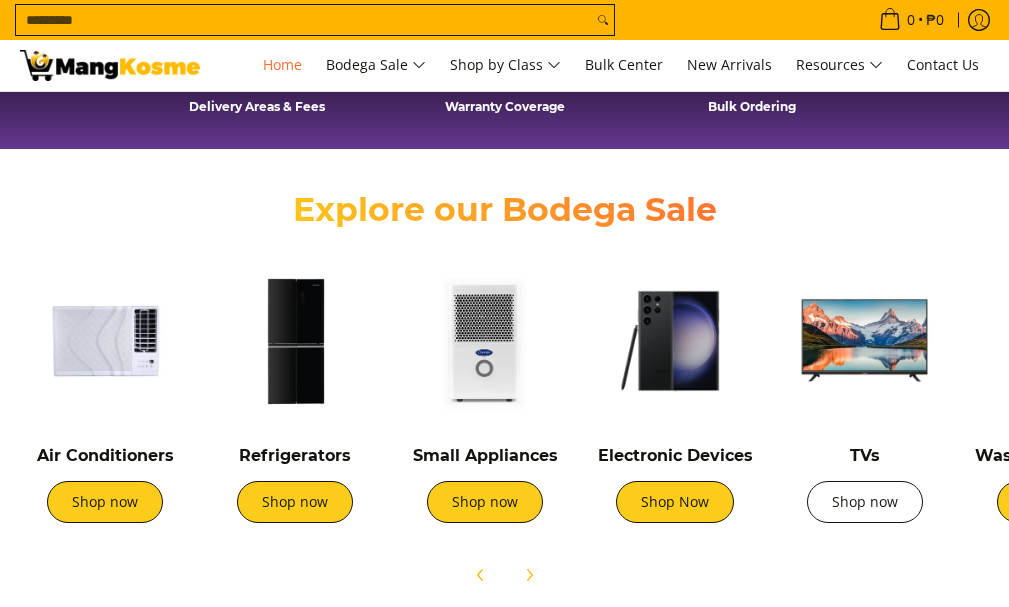 click on "Shop now" at bounding box center (865, 502) 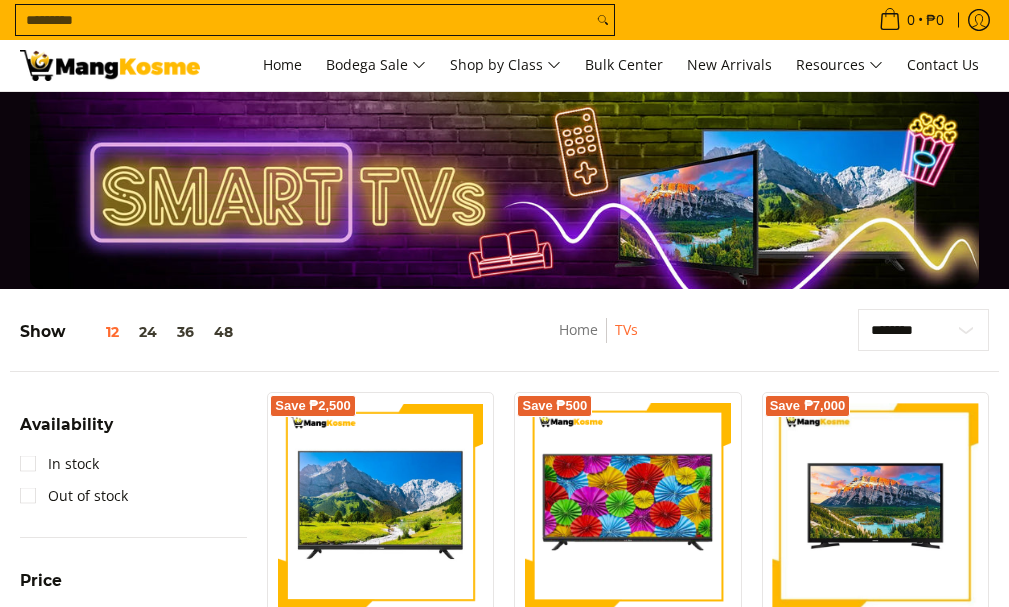 scroll, scrollTop: 0, scrollLeft: 0, axis: both 